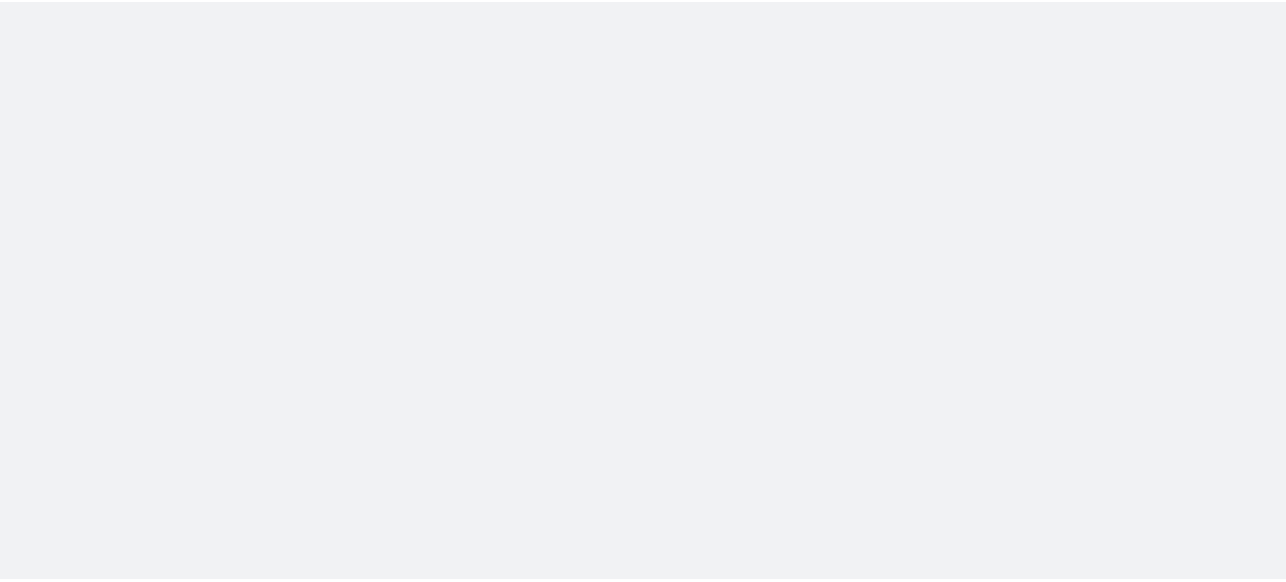 scroll, scrollTop: 0, scrollLeft: 0, axis: both 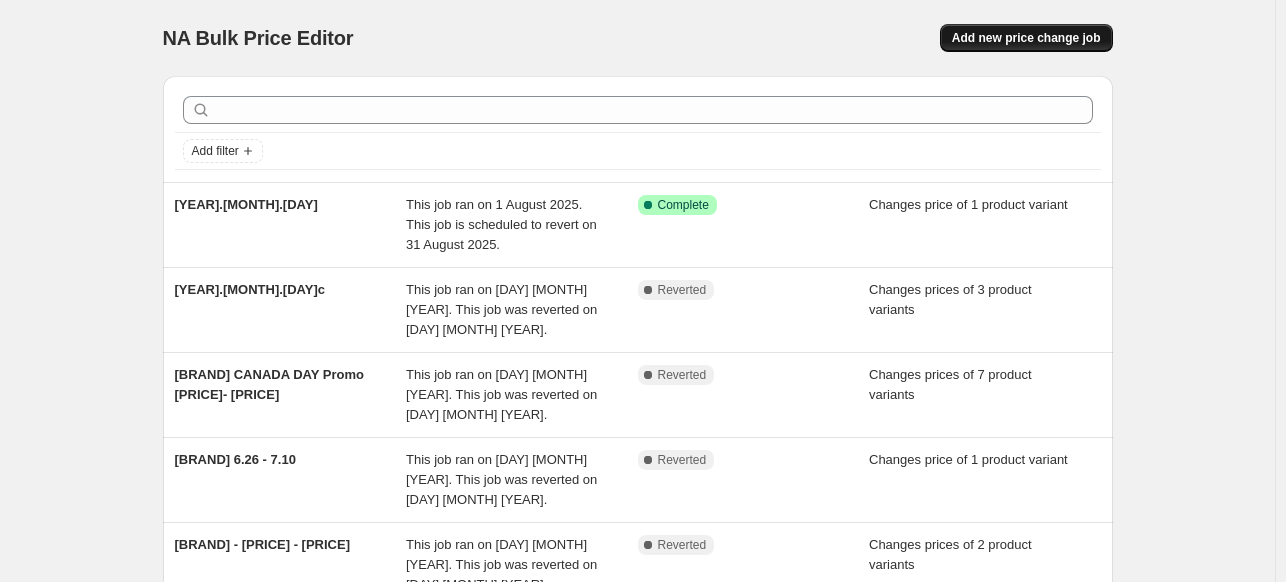 click on "Add new price change job" at bounding box center [1026, 38] 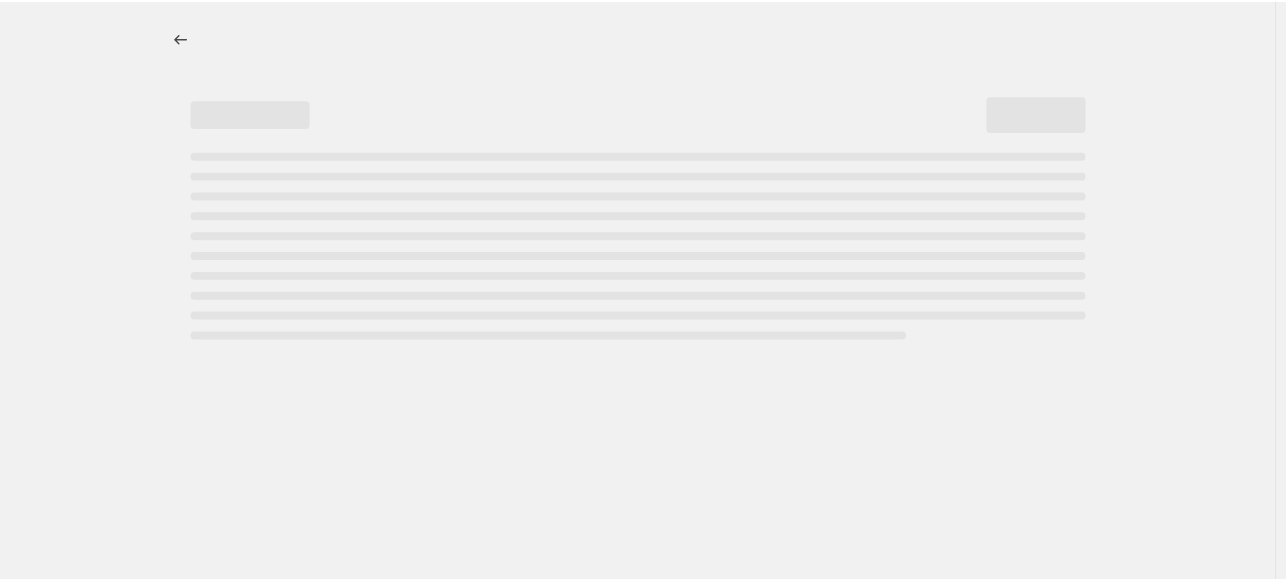 select on "percentage" 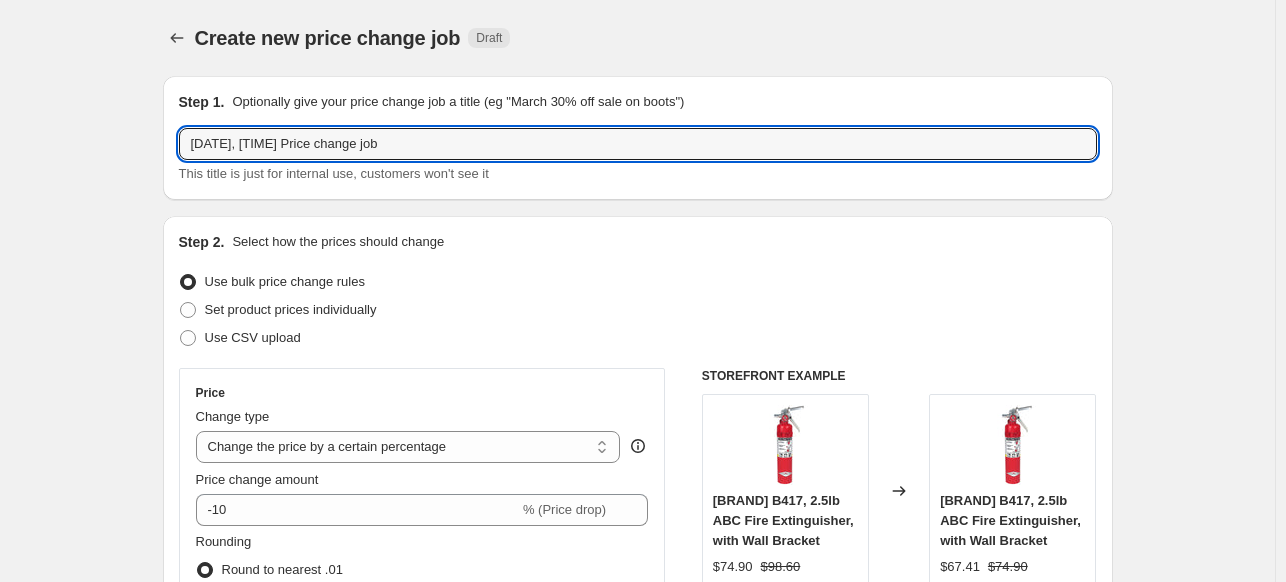drag, startPoint x: 437, startPoint y: 146, endPoint x: 56, endPoint y: 130, distance: 381.33582 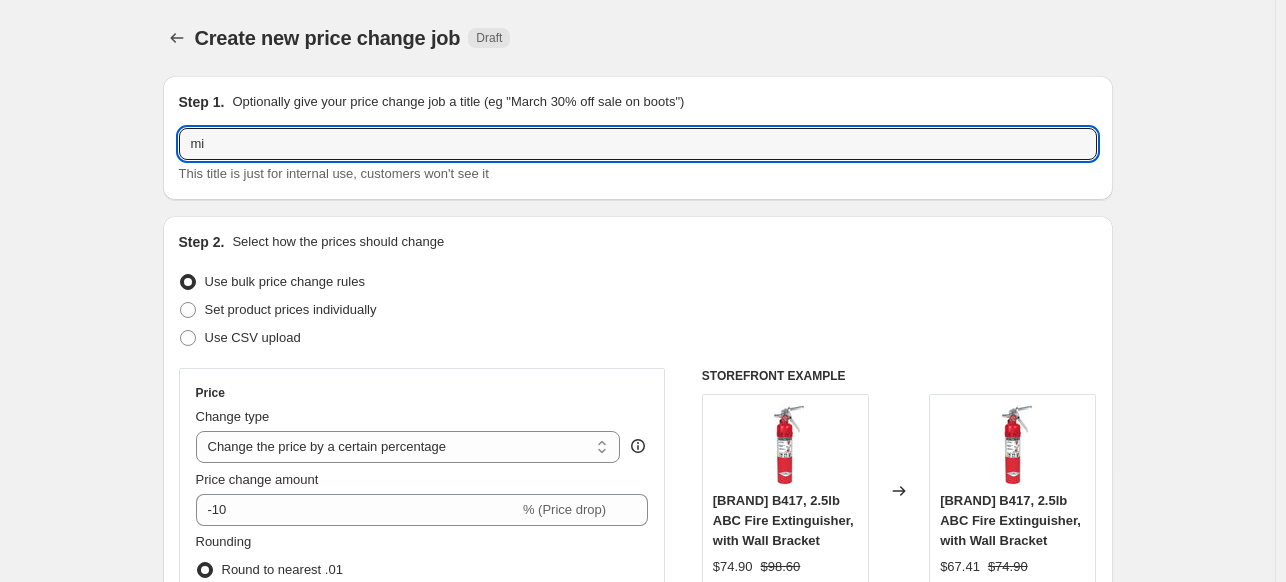 type on "m" 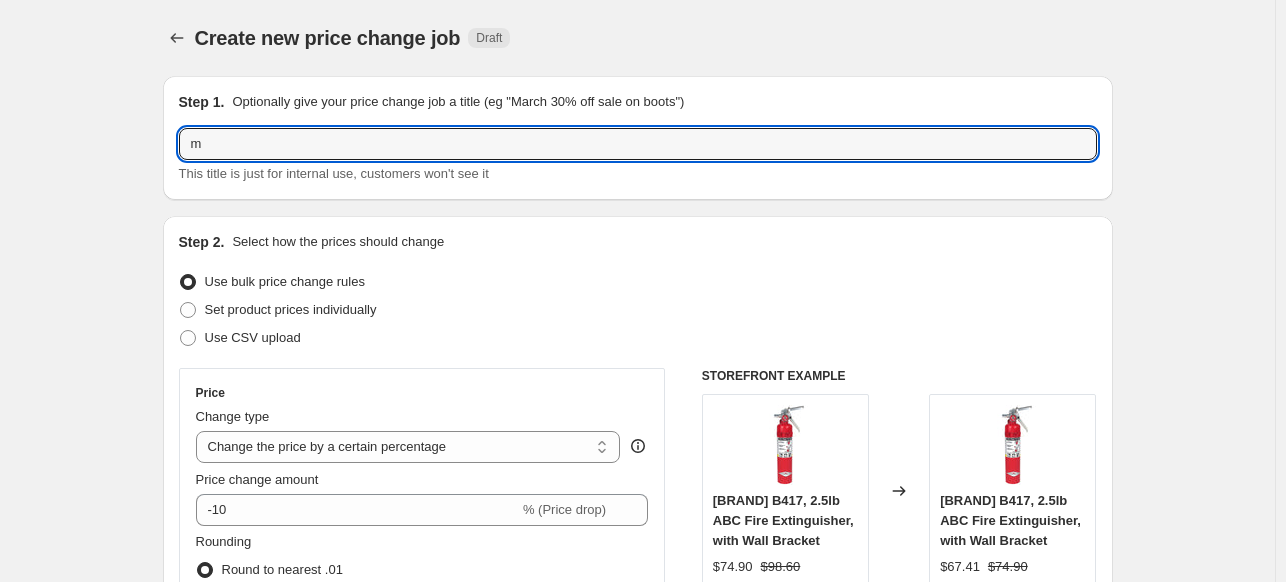 type on "m" 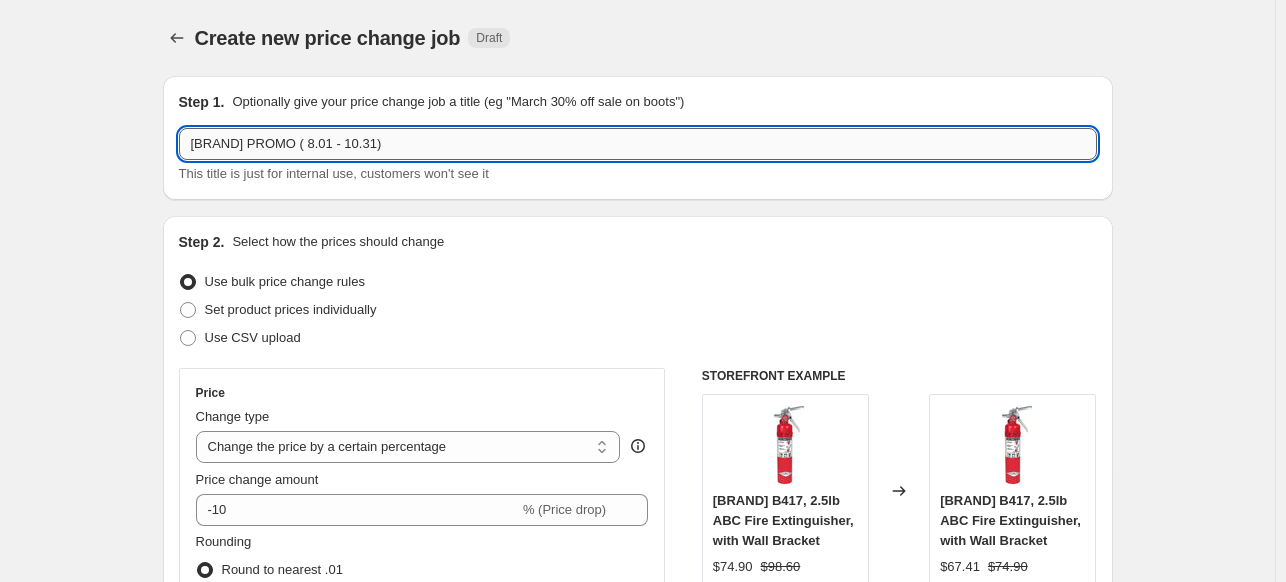 click on "[BRAND] PROMO ( 8.01 - 10.31)" at bounding box center (638, 144) 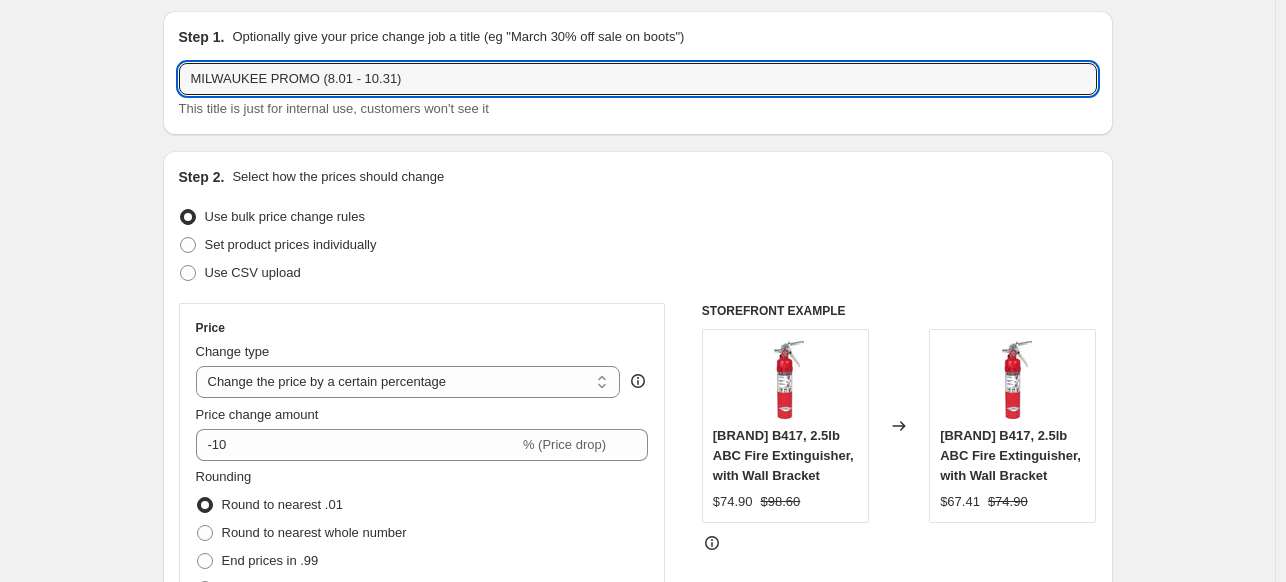 scroll, scrollTop: 100, scrollLeft: 0, axis: vertical 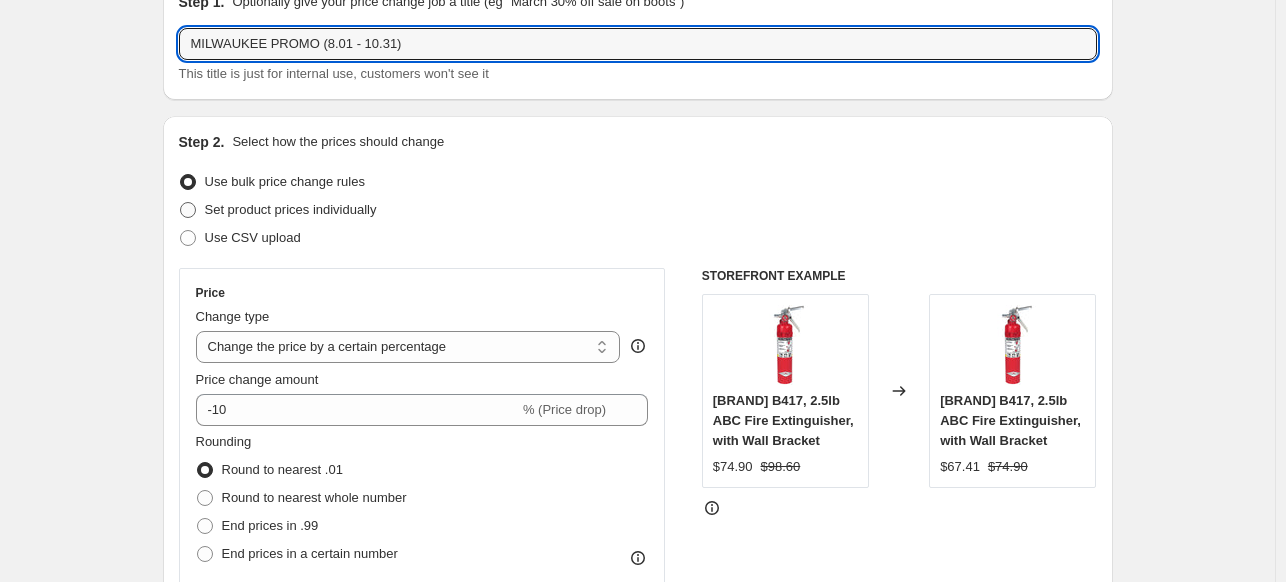 type on "MILWAUKEE PROMO (8.01 - 10.31)" 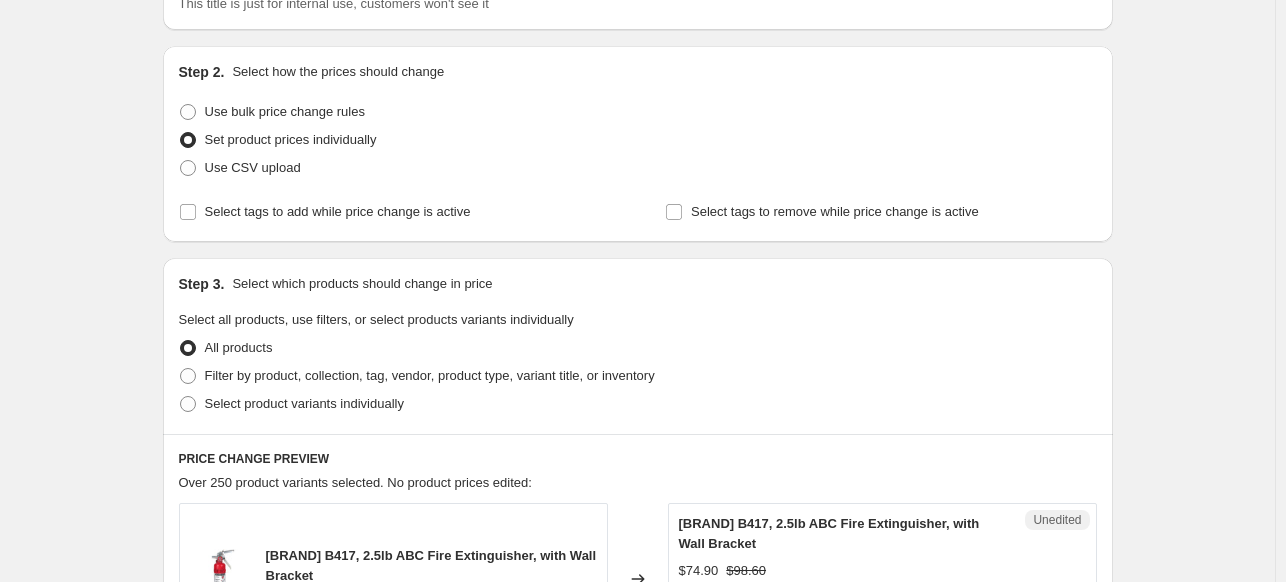 scroll, scrollTop: 200, scrollLeft: 0, axis: vertical 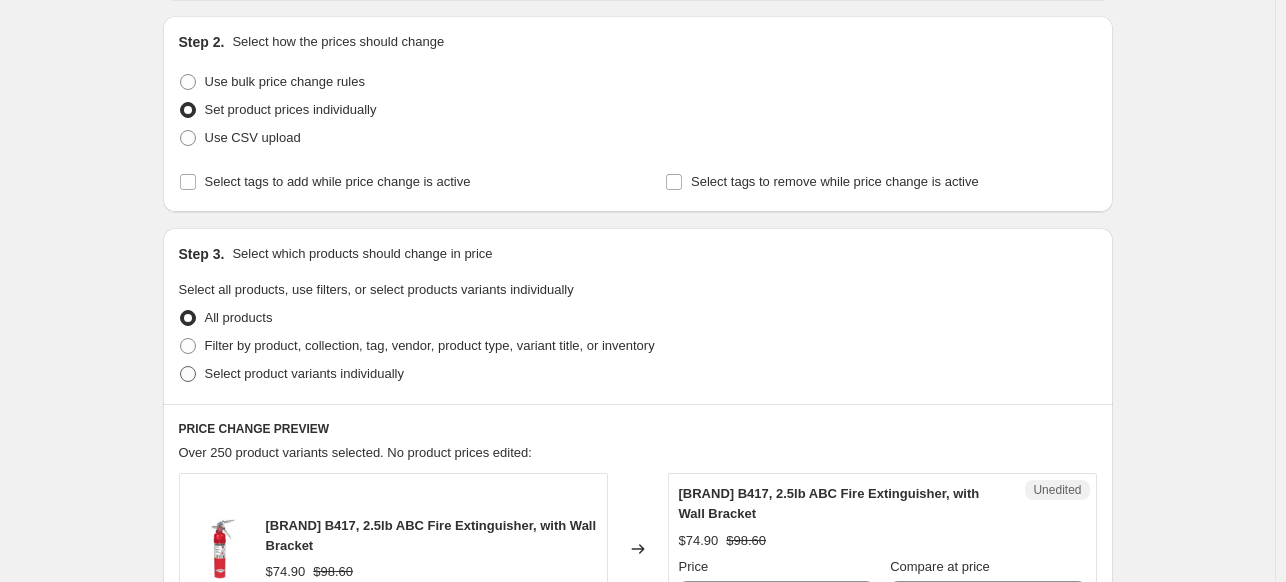 click on "Select product variants individually" at bounding box center [304, 373] 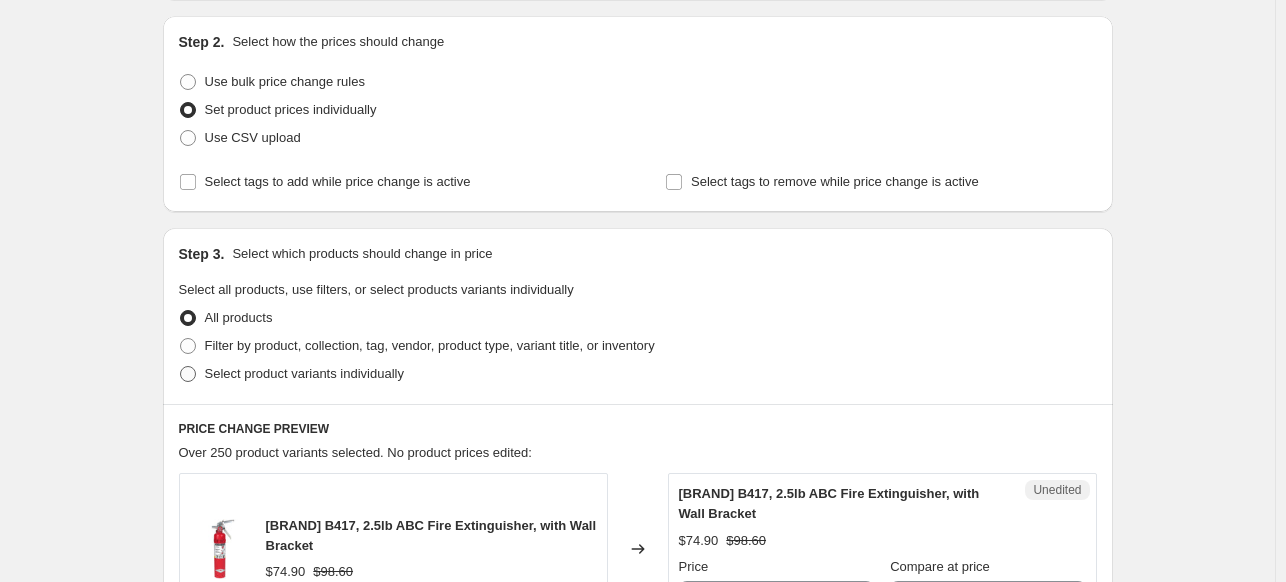 radio on "true" 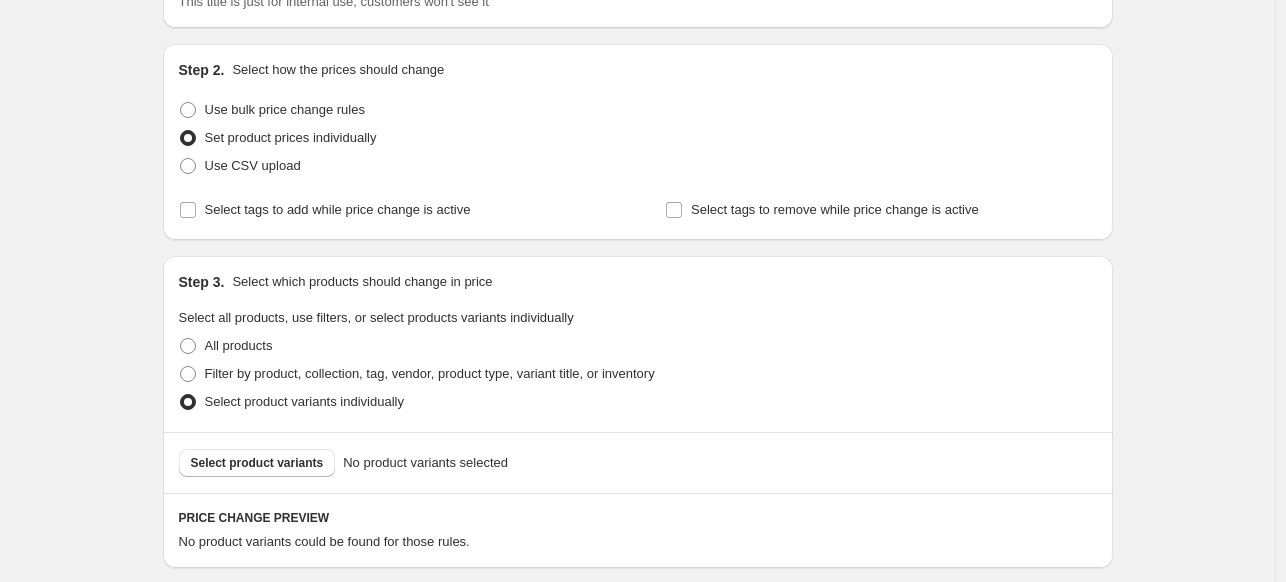 scroll, scrollTop: 167, scrollLeft: 0, axis: vertical 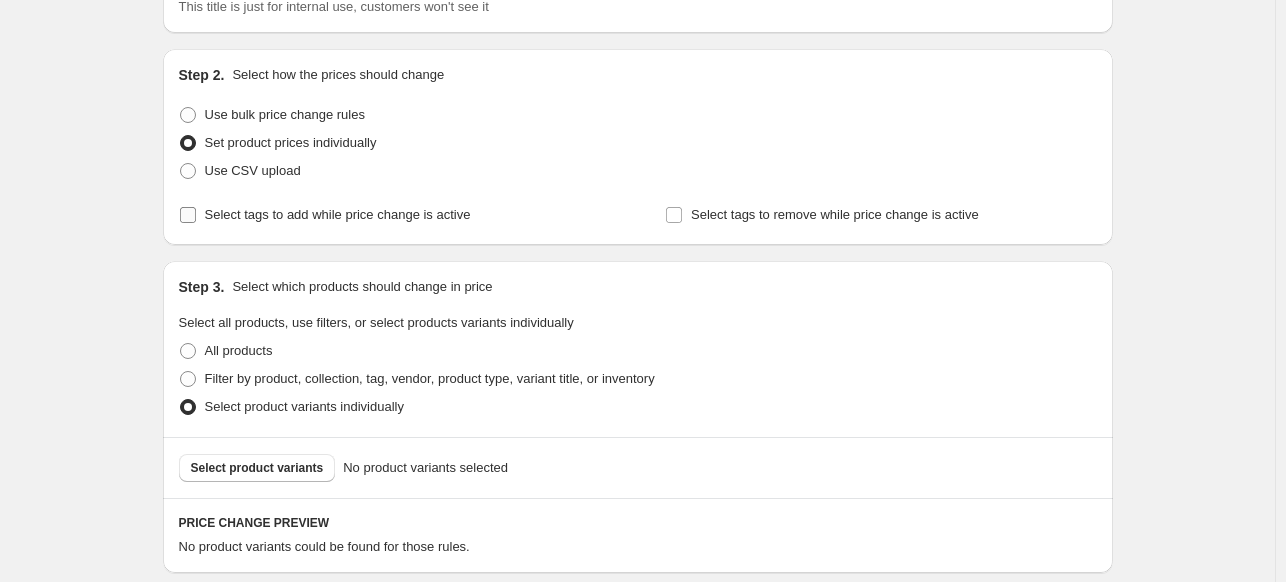 click on "Select tags to add while price change is active" at bounding box center [338, 214] 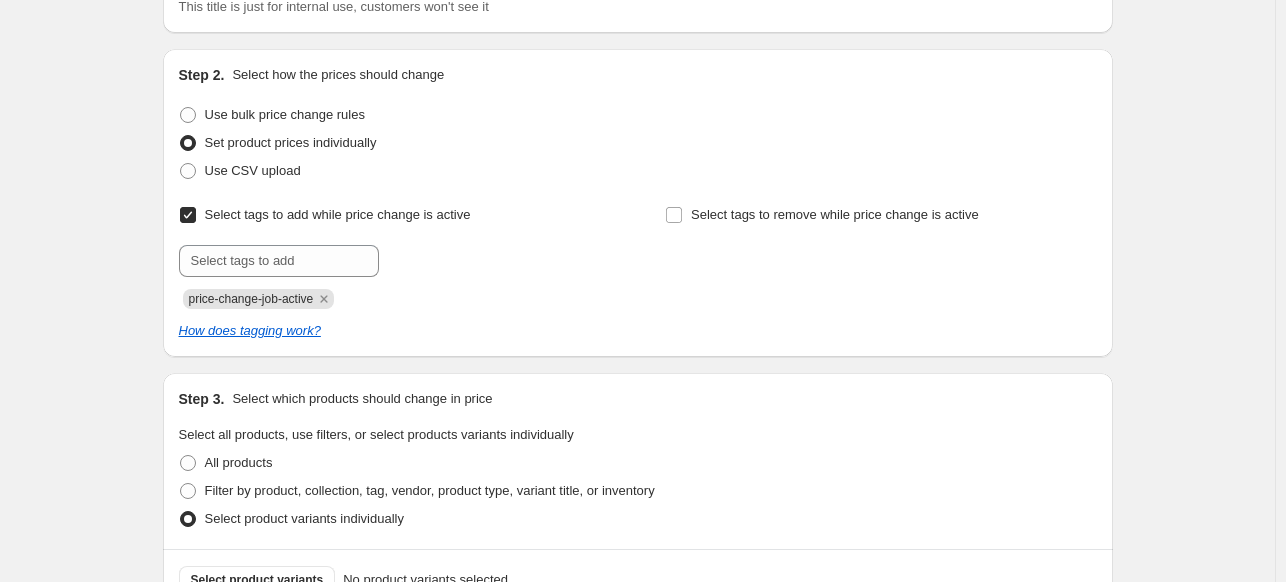 click on "Select tags to add while price change is active" at bounding box center (338, 214) 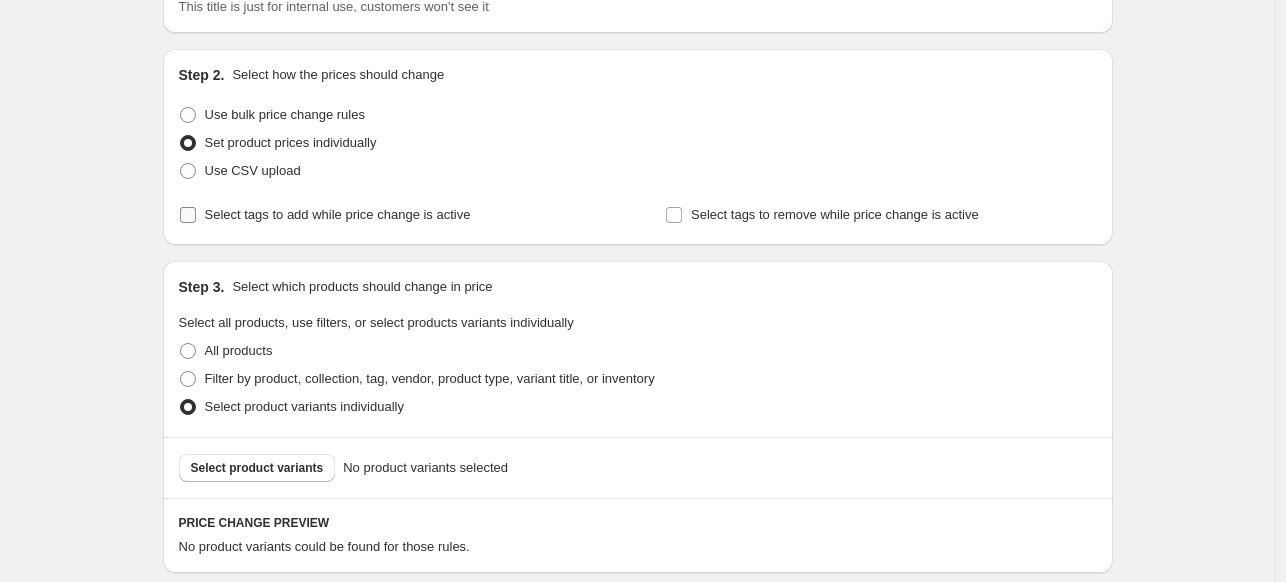 click on "Select tags to add while price change is active" at bounding box center (338, 214) 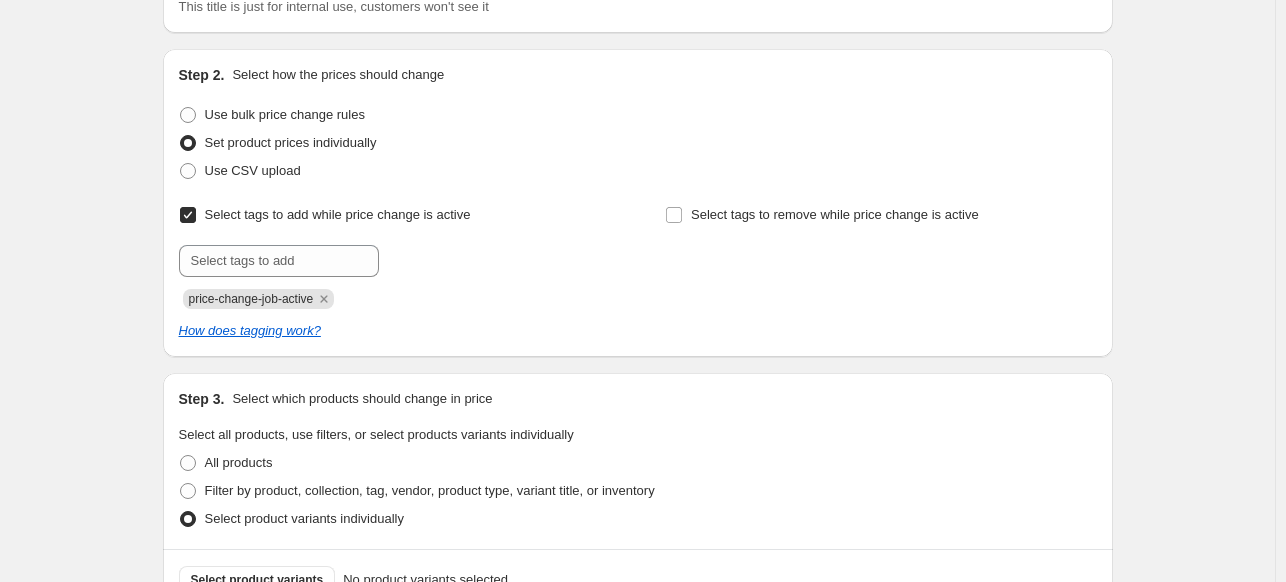 click on "Select tags to add while price change is active" at bounding box center (338, 214) 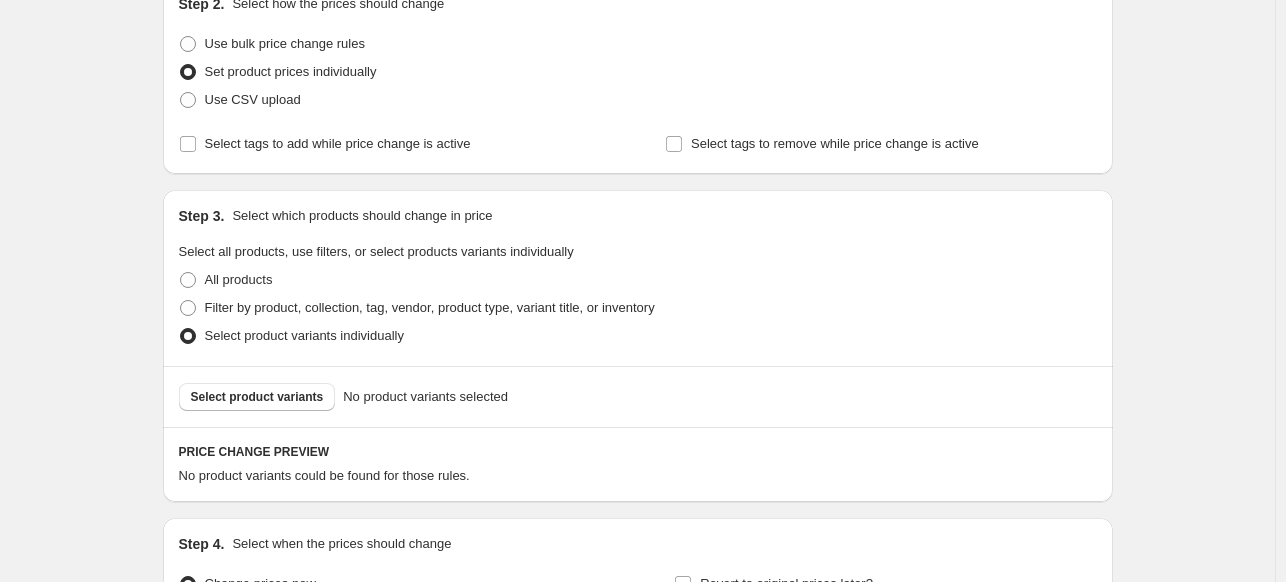 scroll, scrollTop: 267, scrollLeft: 0, axis: vertical 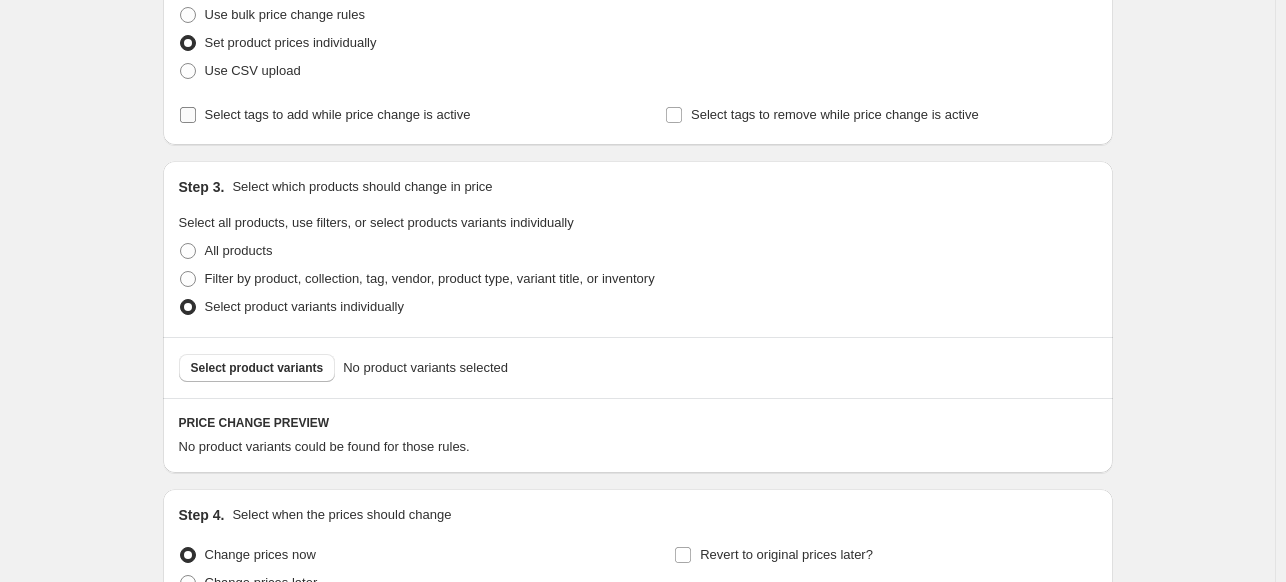 click on "Select tags to add while price change is active" at bounding box center (338, 114) 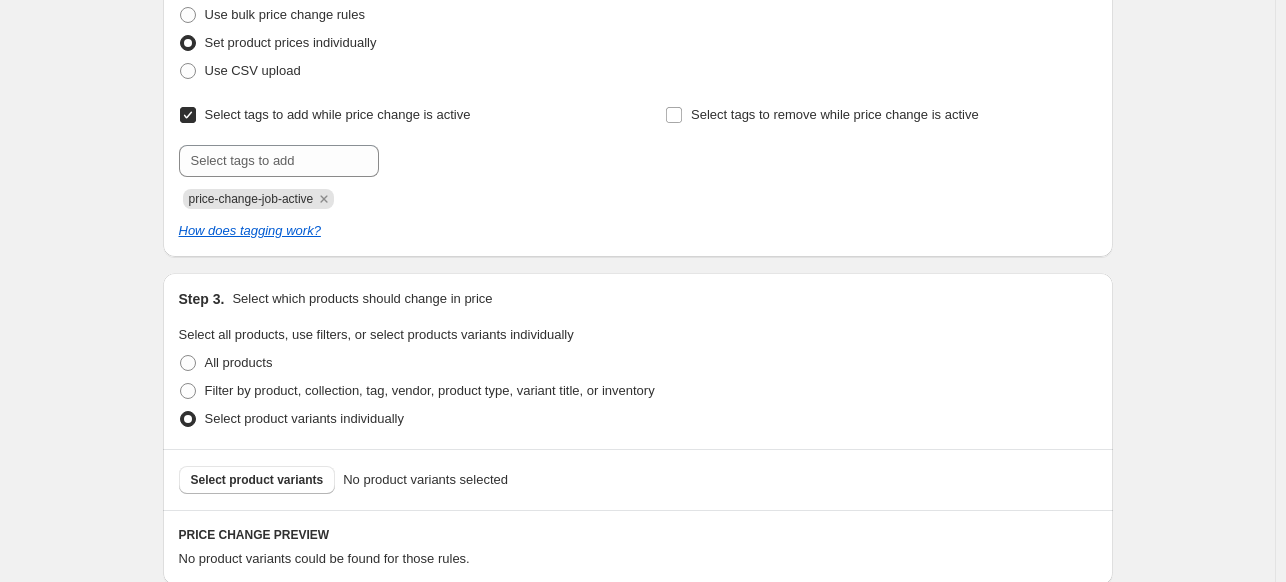 click on "Select tags to add while price change is active" at bounding box center [338, 114] 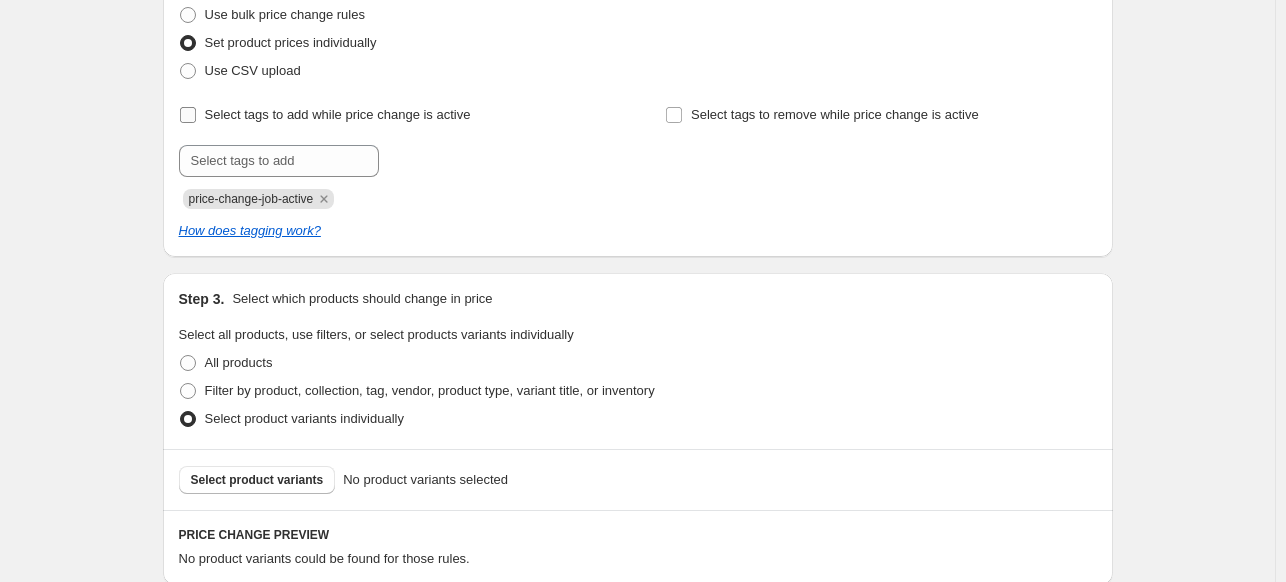 checkbox on "false" 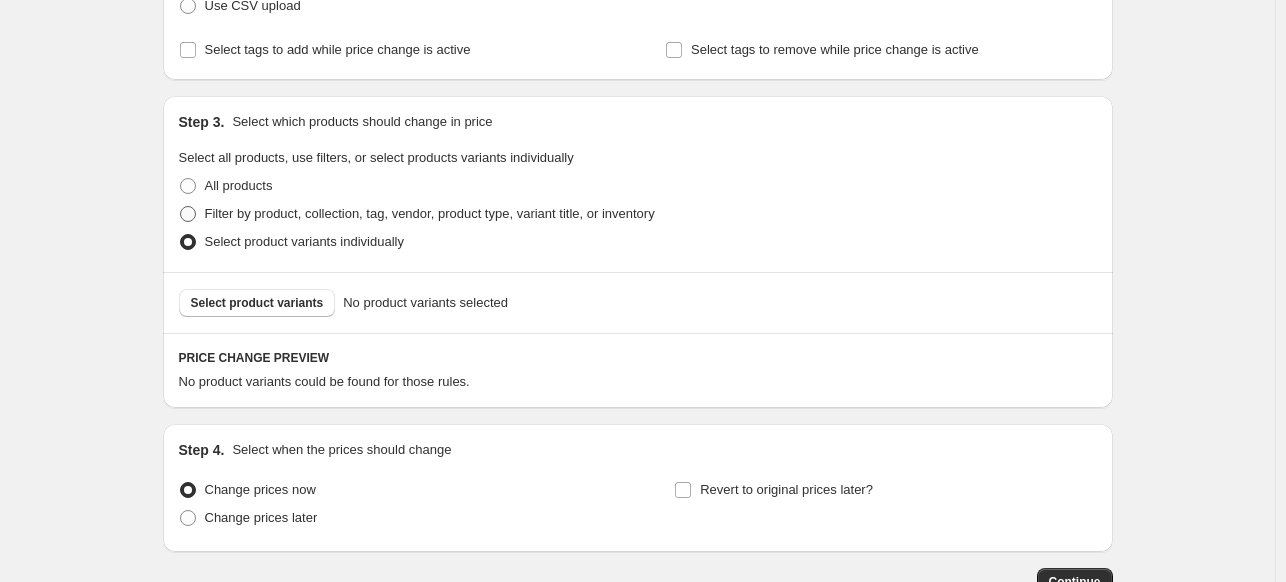 scroll, scrollTop: 367, scrollLeft: 0, axis: vertical 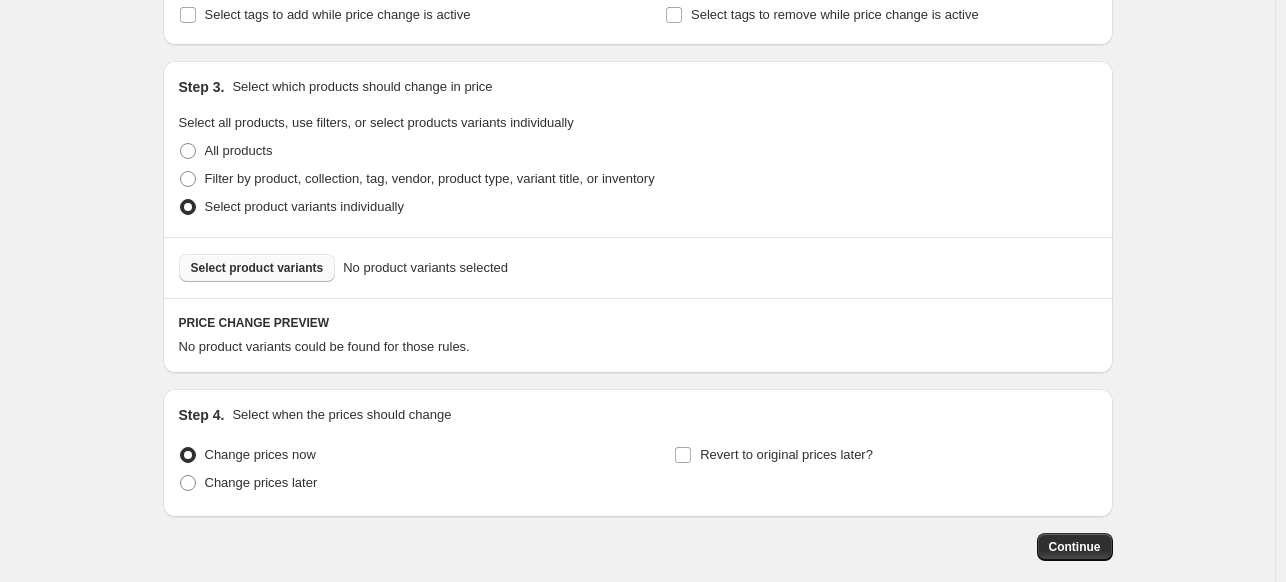 click on "Select product variants" at bounding box center [257, 268] 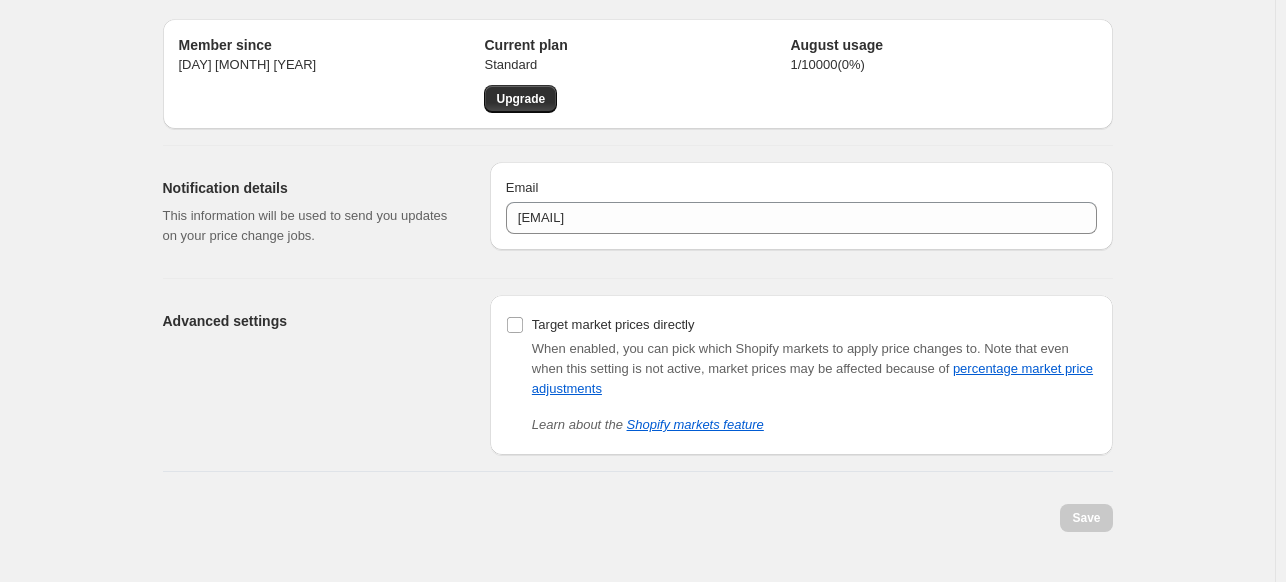 scroll, scrollTop: 0, scrollLeft: 0, axis: both 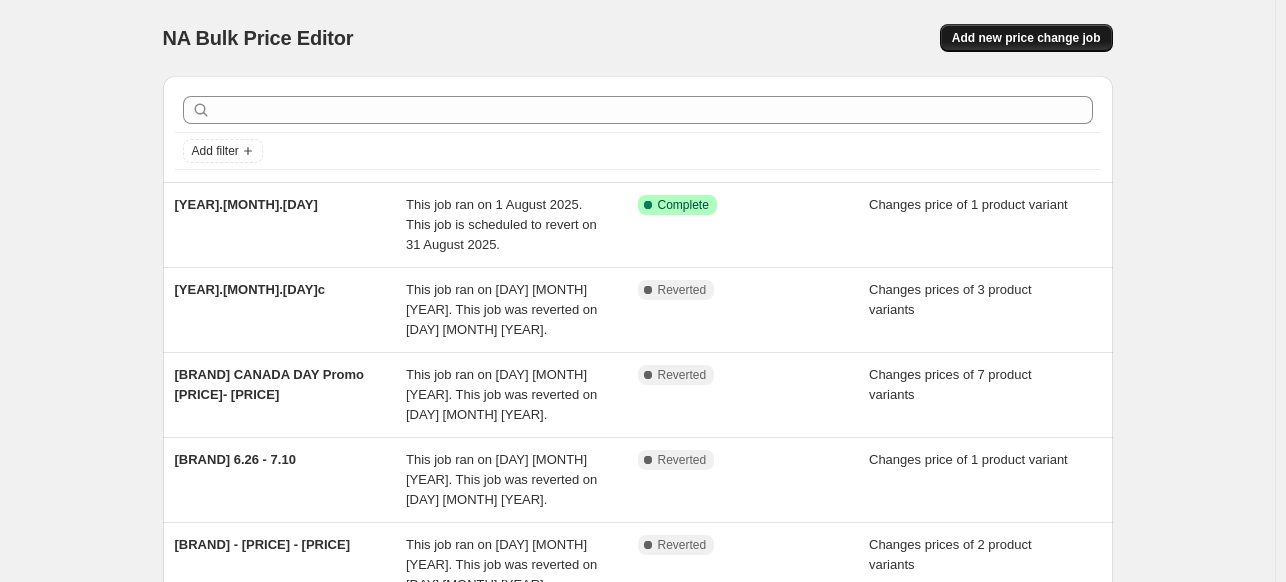 click on "Add new price change job" at bounding box center [1026, 38] 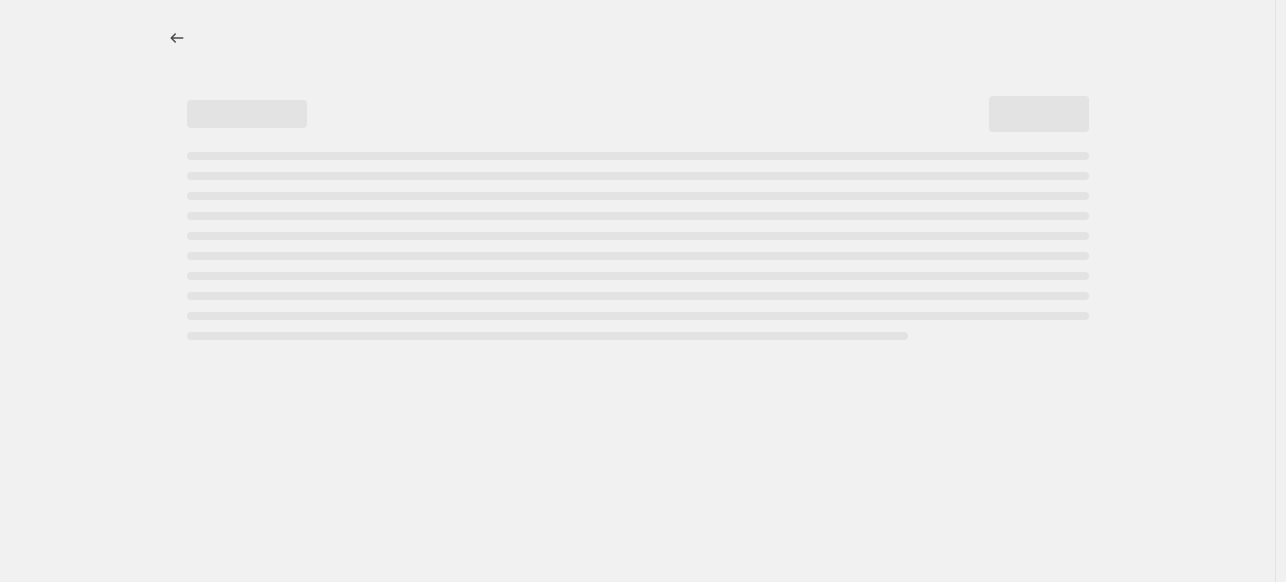 select on "percentage" 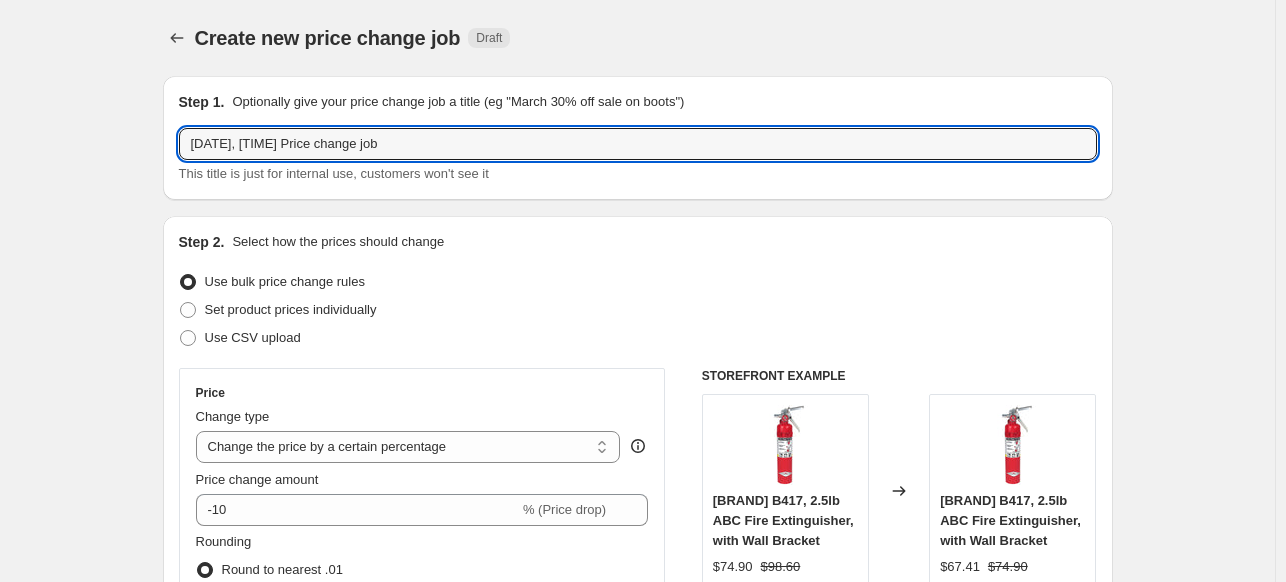 drag, startPoint x: 468, startPoint y: 152, endPoint x: 162, endPoint y: 134, distance: 306.52896 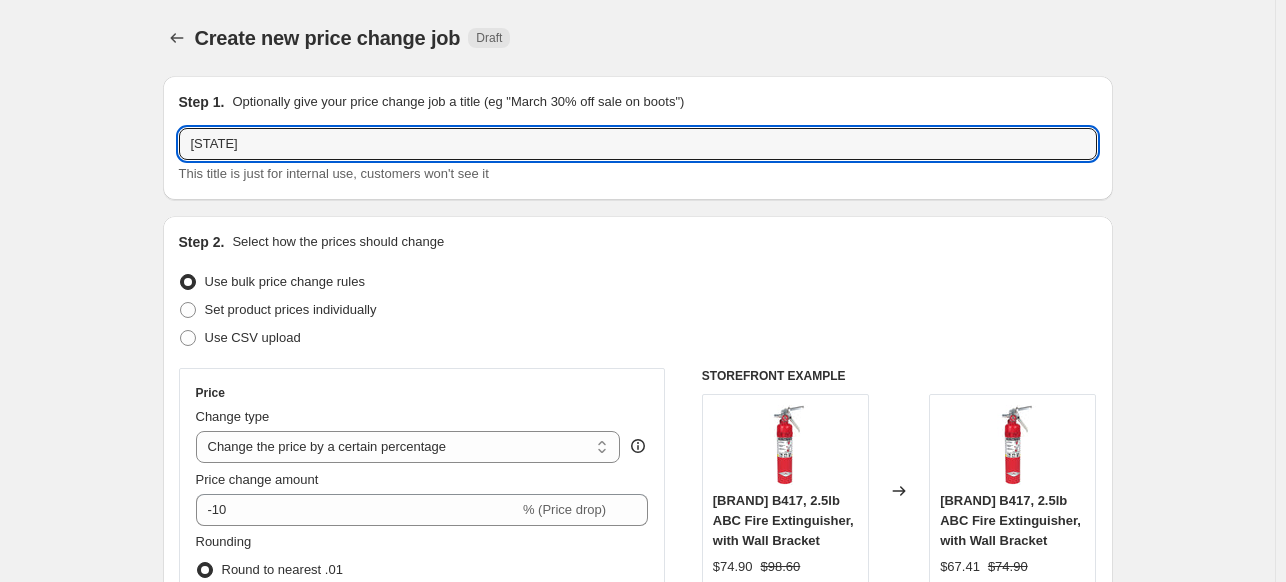 type on "M" 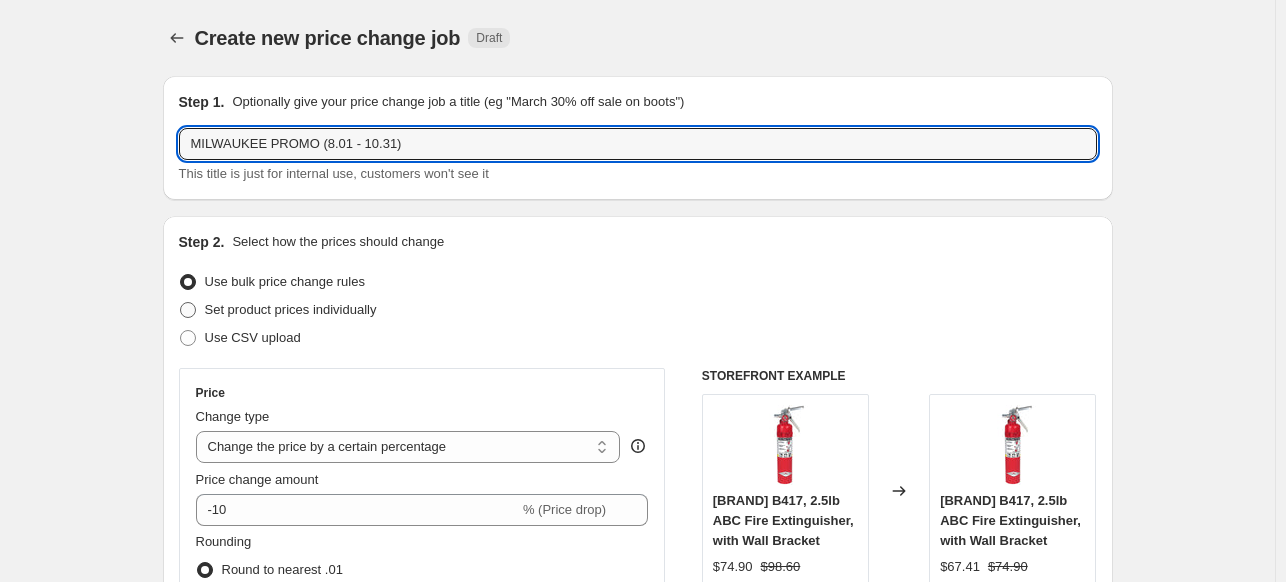 type on "MILWAUKEE PROMO (8.01 - 10.31)" 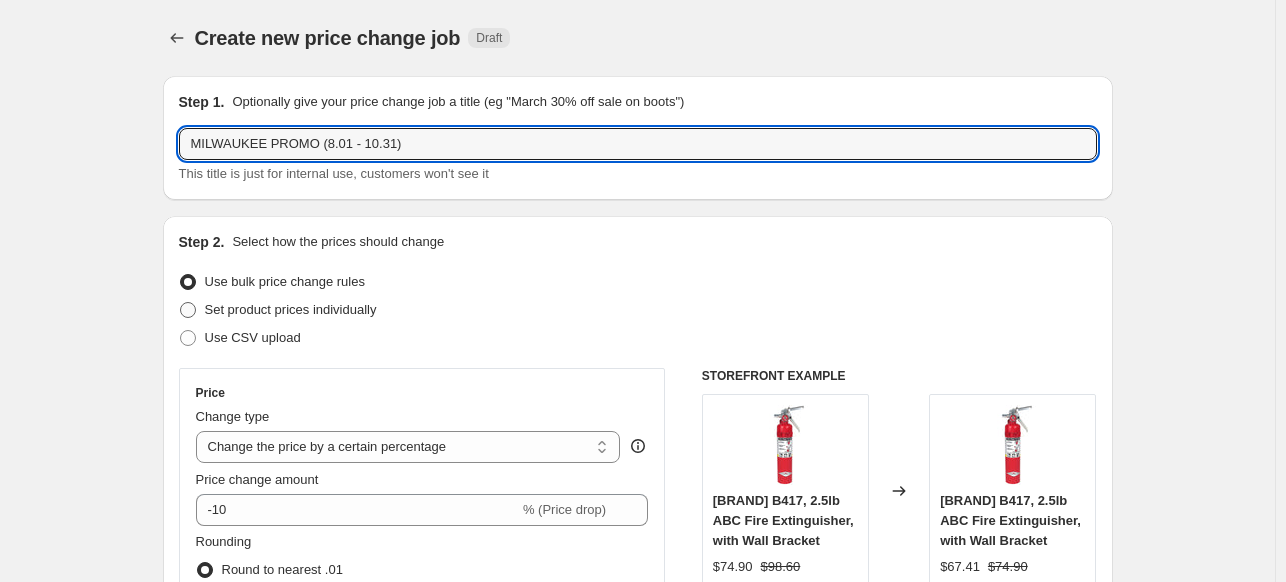radio on "true" 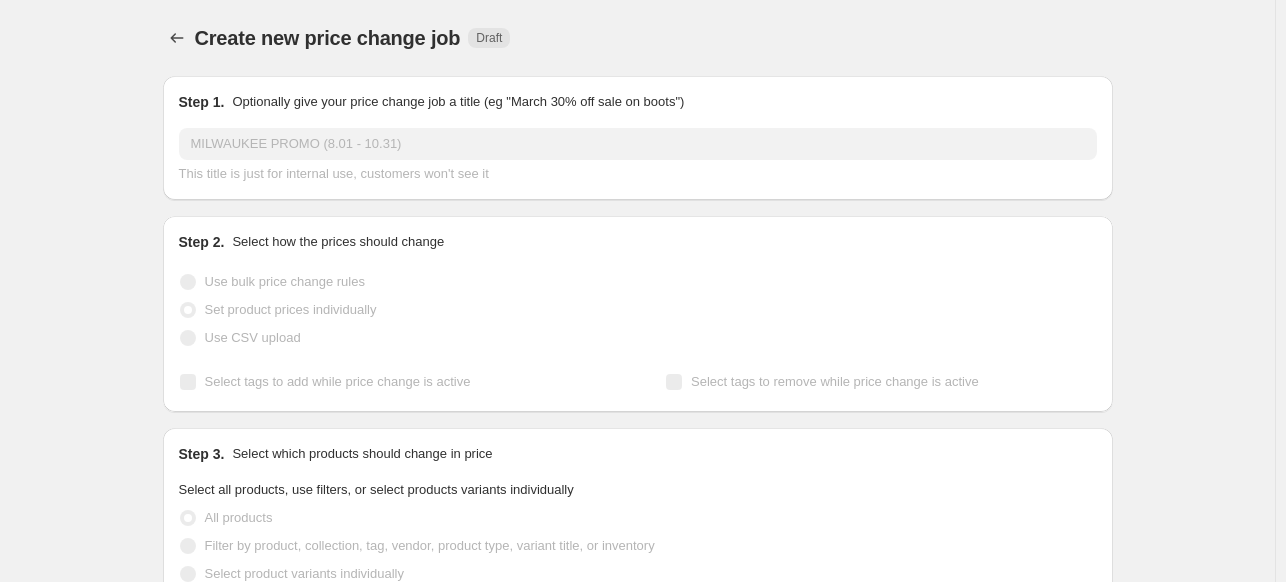scroll, scrollTop: 200, scrollLeft: 0, axis: vertical 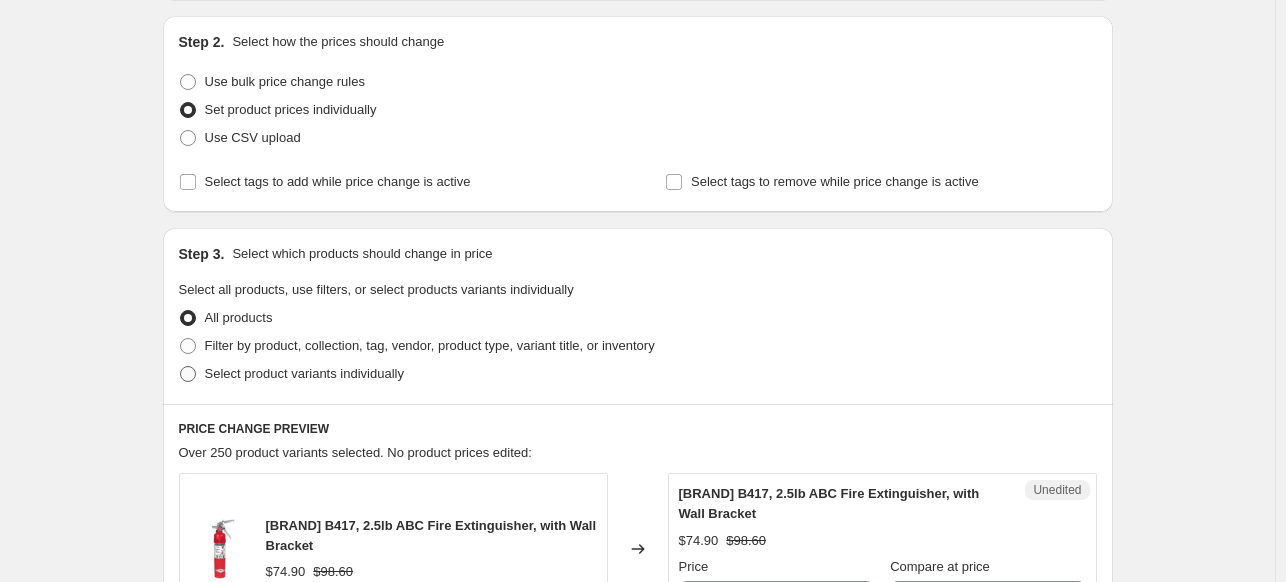 click on "Select product variants individually" at bounding box center [304, 373] 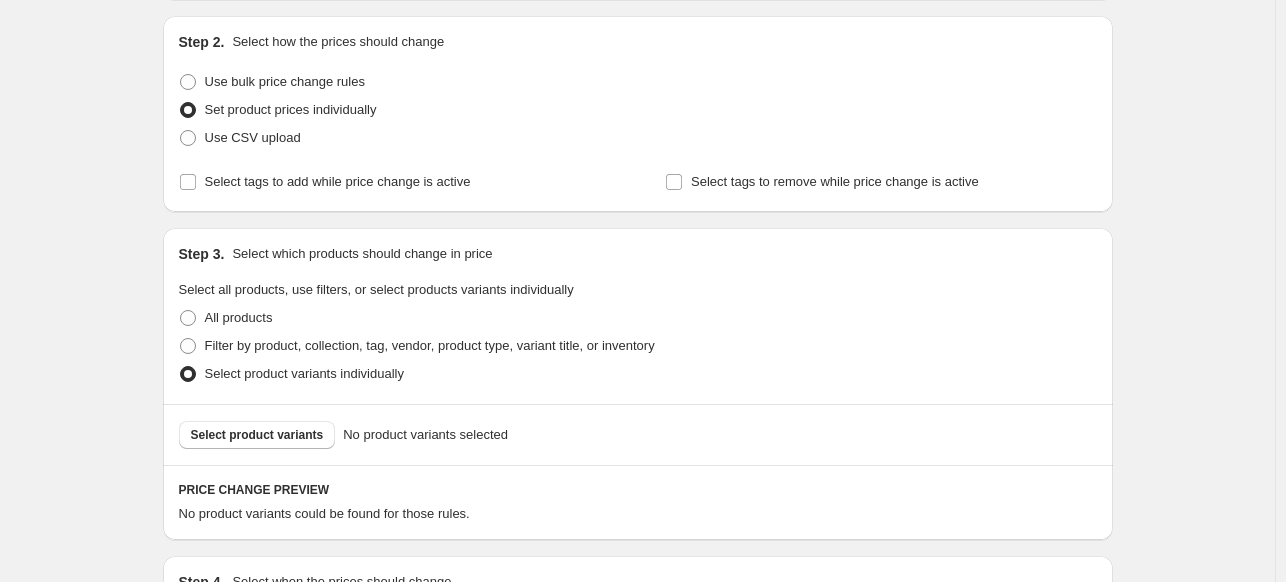 scroll, scrollTop: 400, scrollLeft: 0, axis: vertical 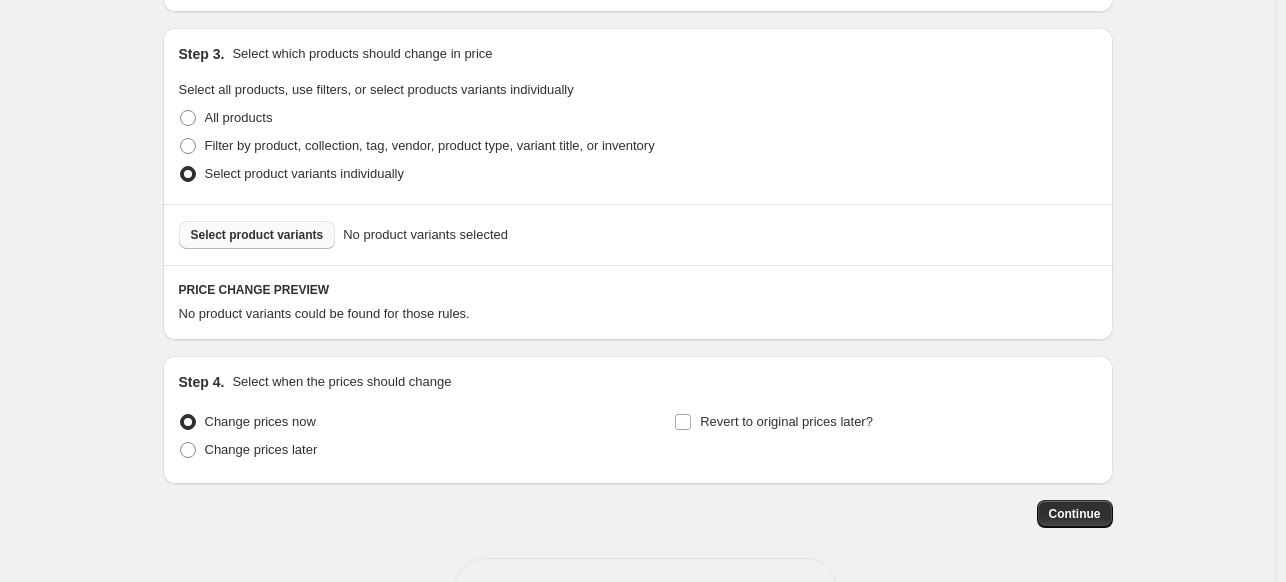 click on "Select product variants" at bounding box center (257, 235) 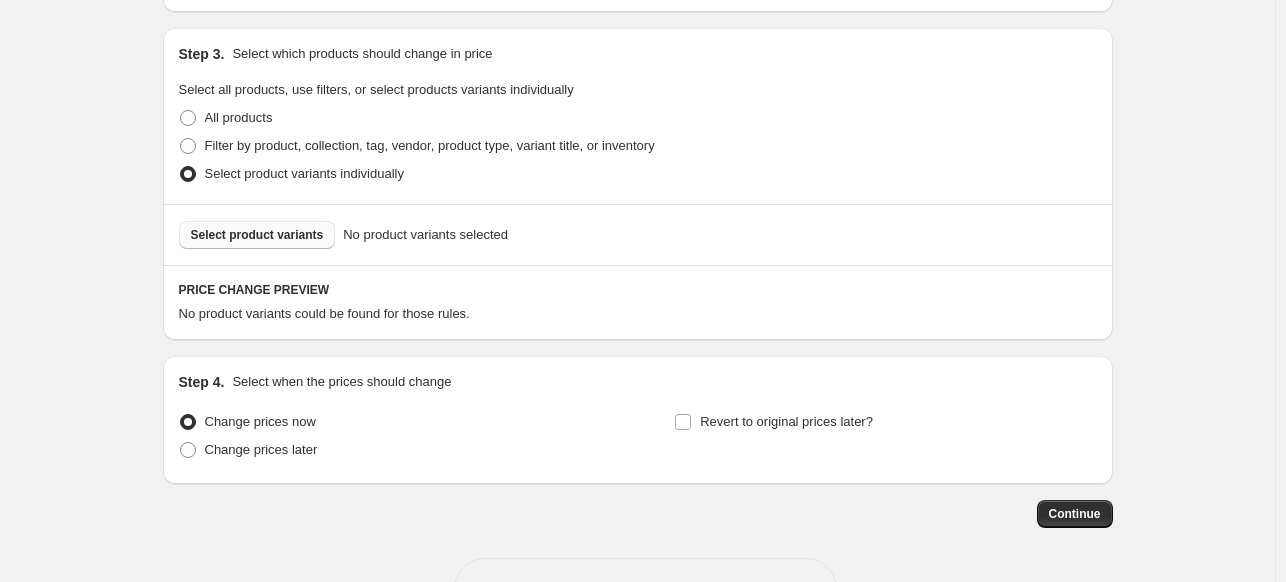 click on "Select product variants" at bounding box center [257, 235] 